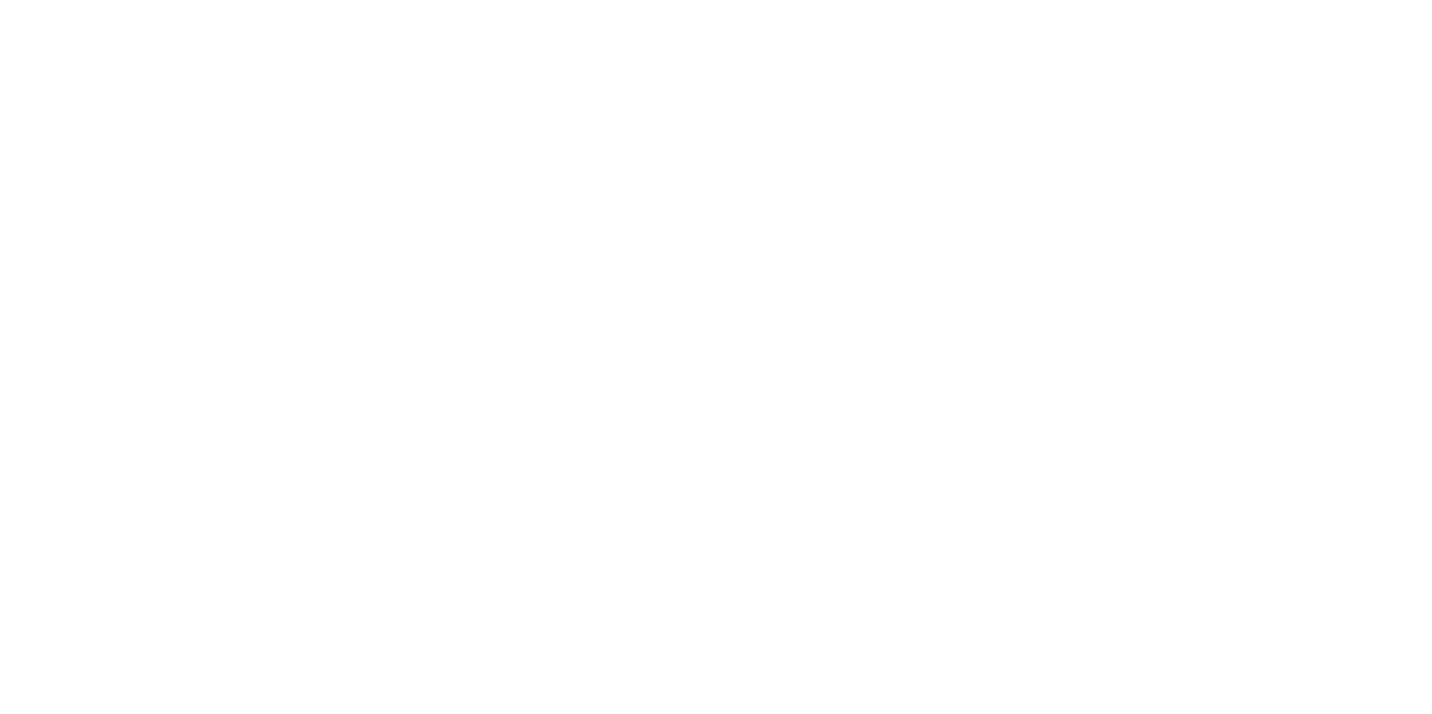 scroll, scrollTop: 0, scrollLeft: 0, axis: both 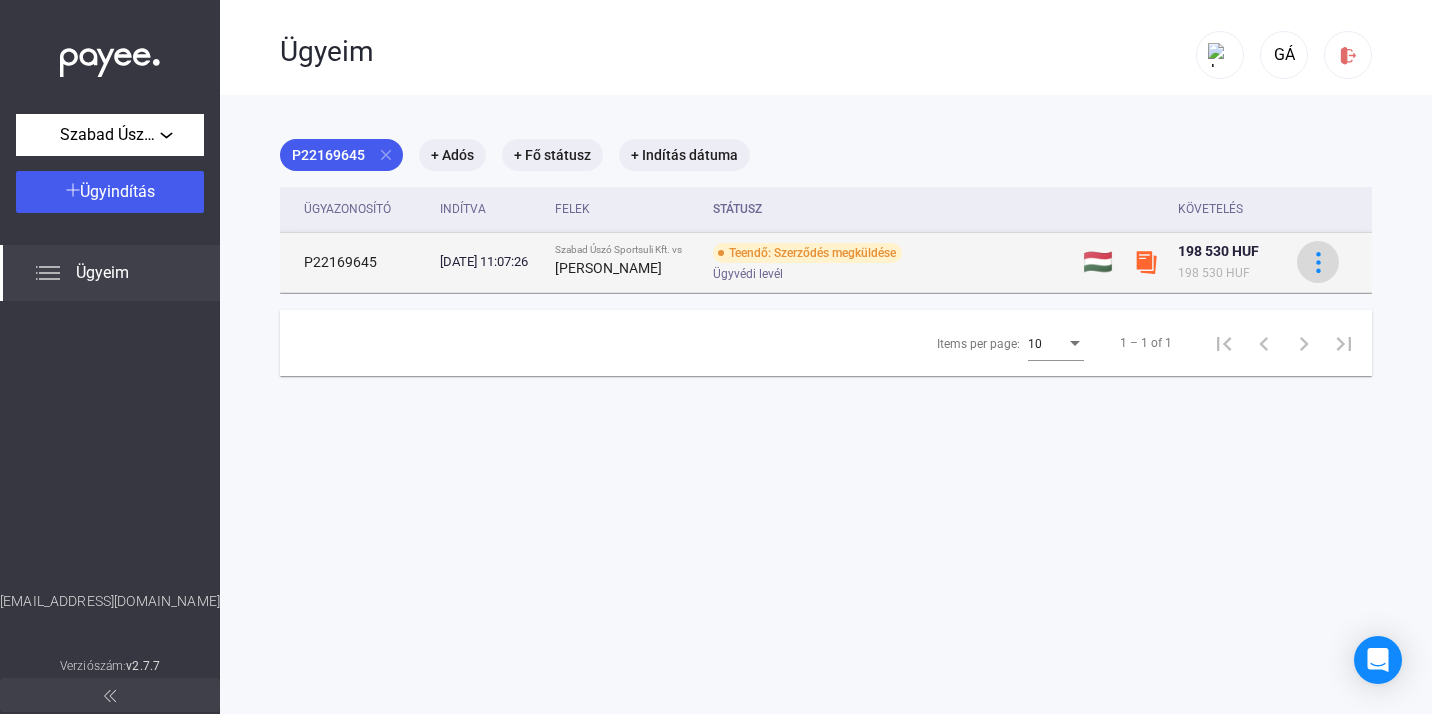 click at bounding box center [1318, 262] 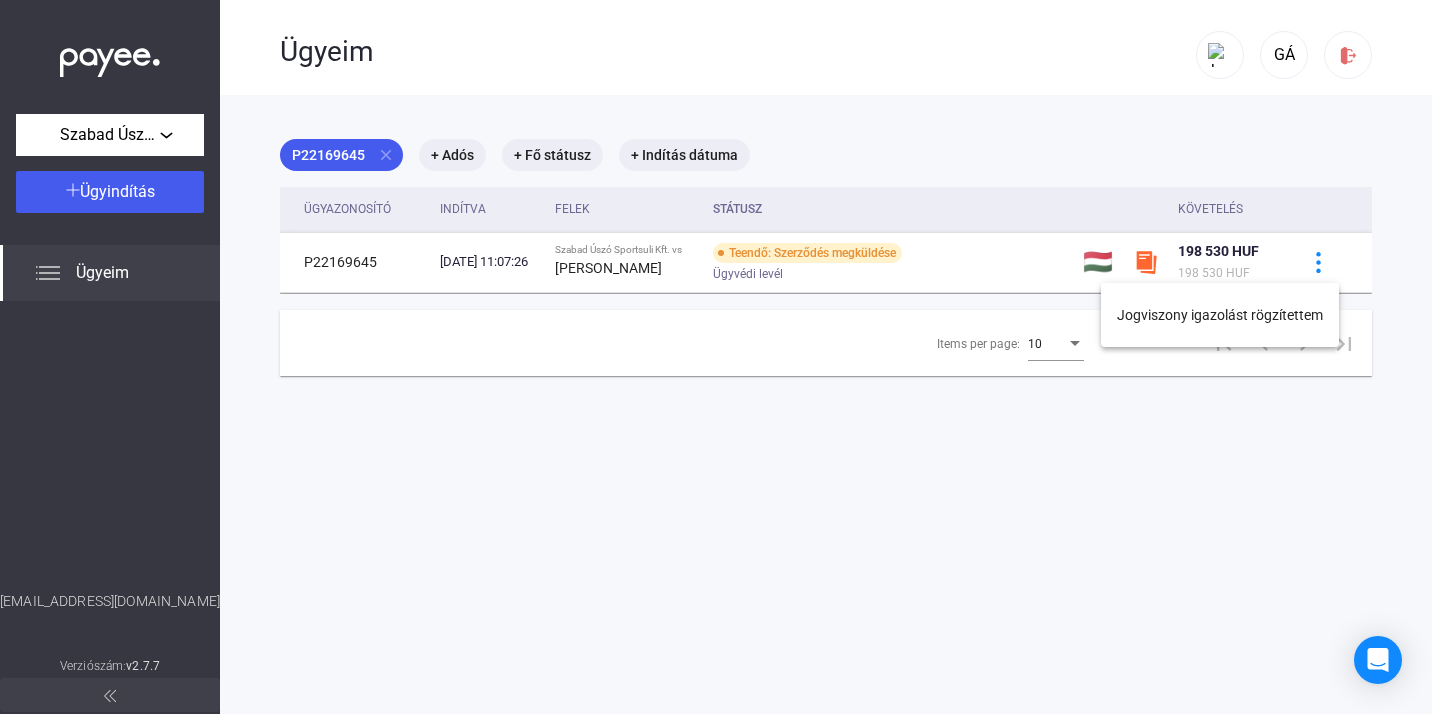 click at bounding box center (716, 357) 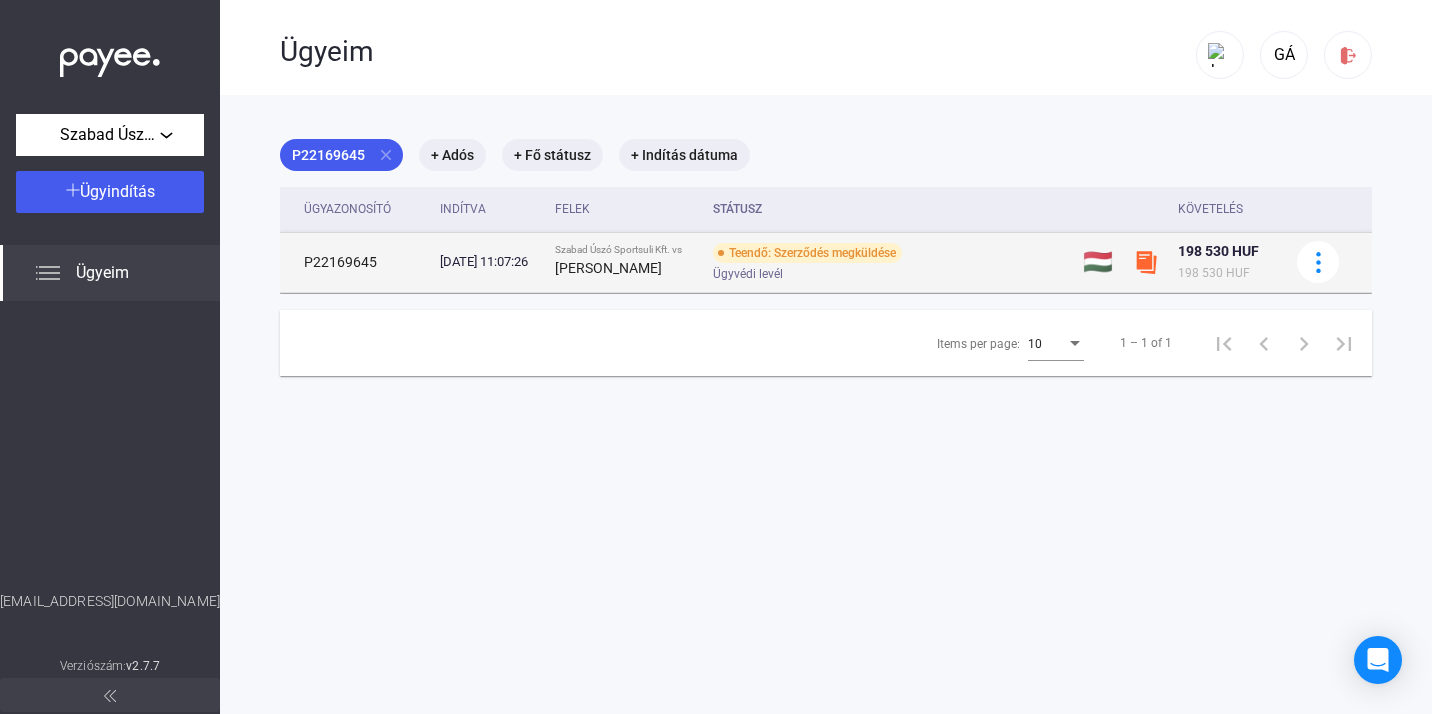click on "Teendő: Szerződés megküldése" at bounding box center (807, 253) 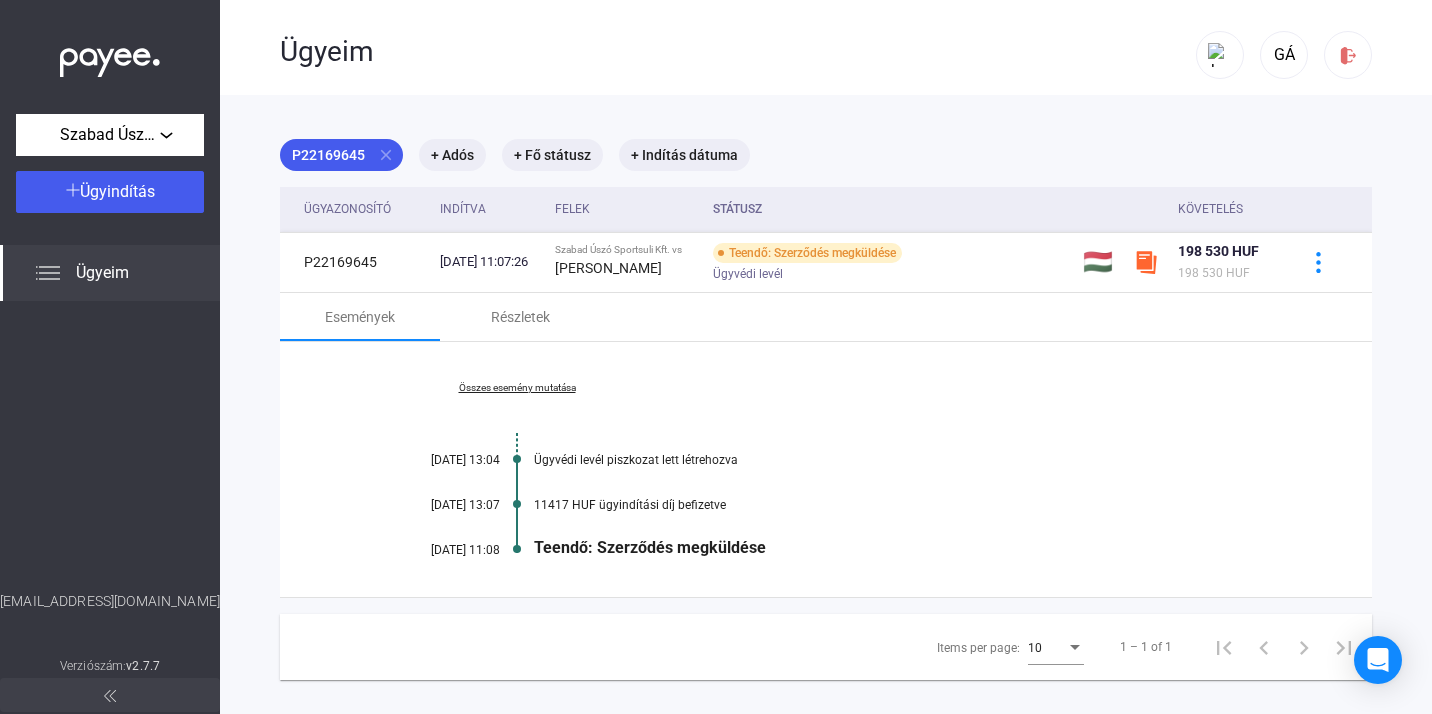 scroll, scrollTop: 0, scrollLeft: 0, axis: both 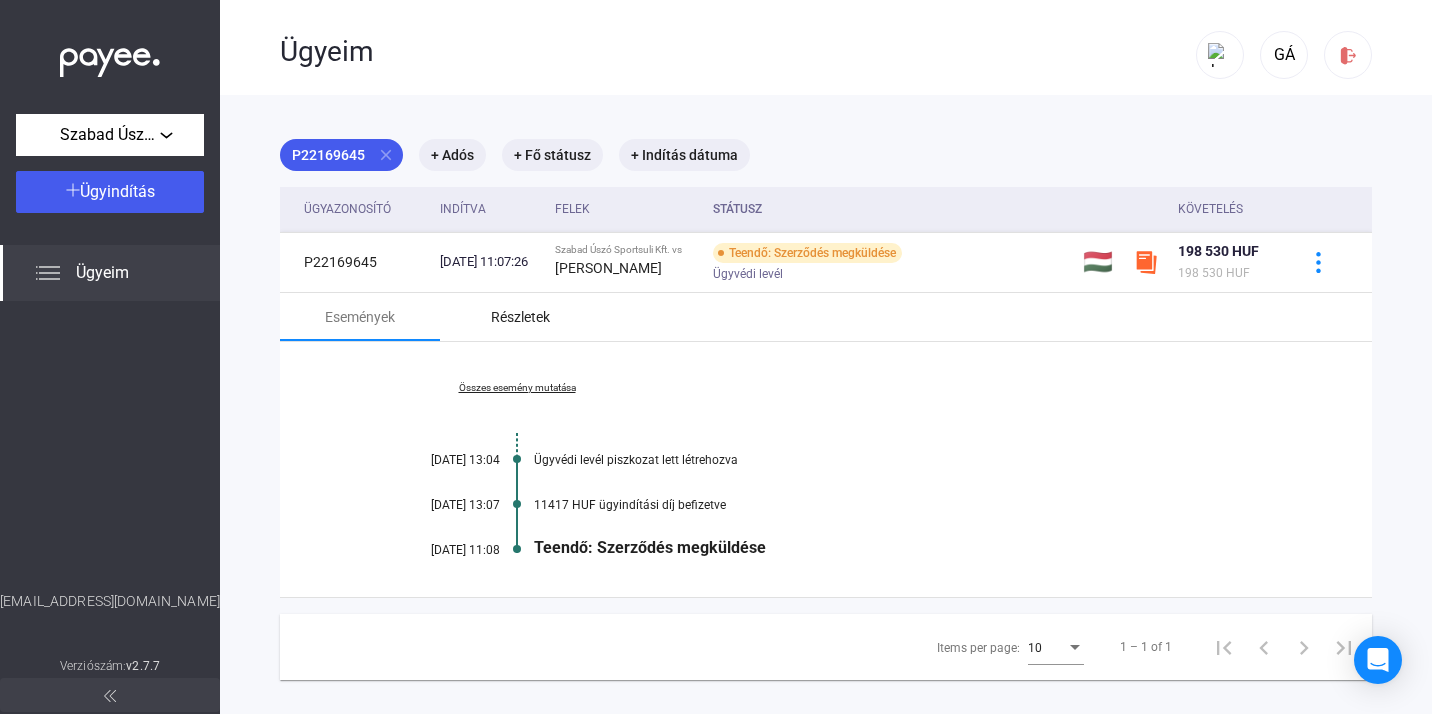 click on "Részletek" at bounding box center [520, 317] 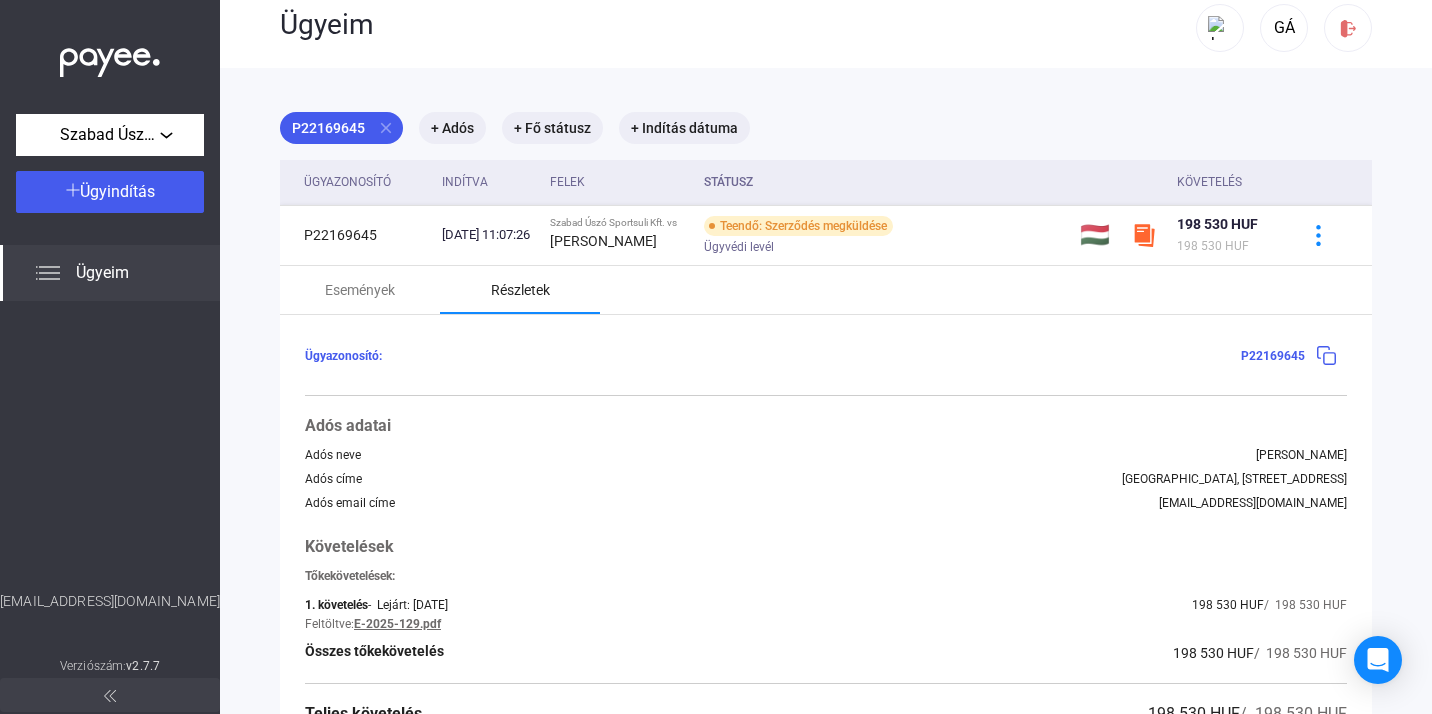 scroll, scrollTop: 2, scrollLeft: 0, axis: vertical 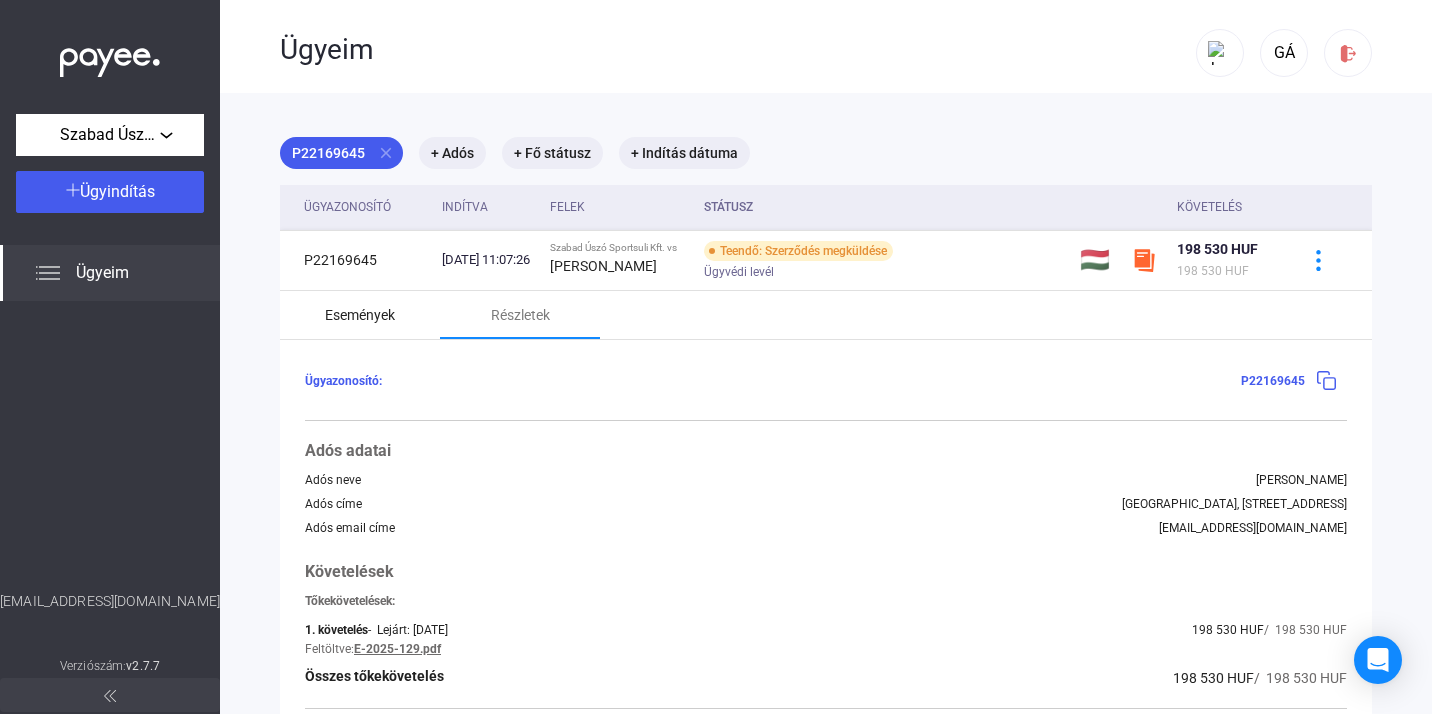 click on "Események" at bounding box center (360, 315) 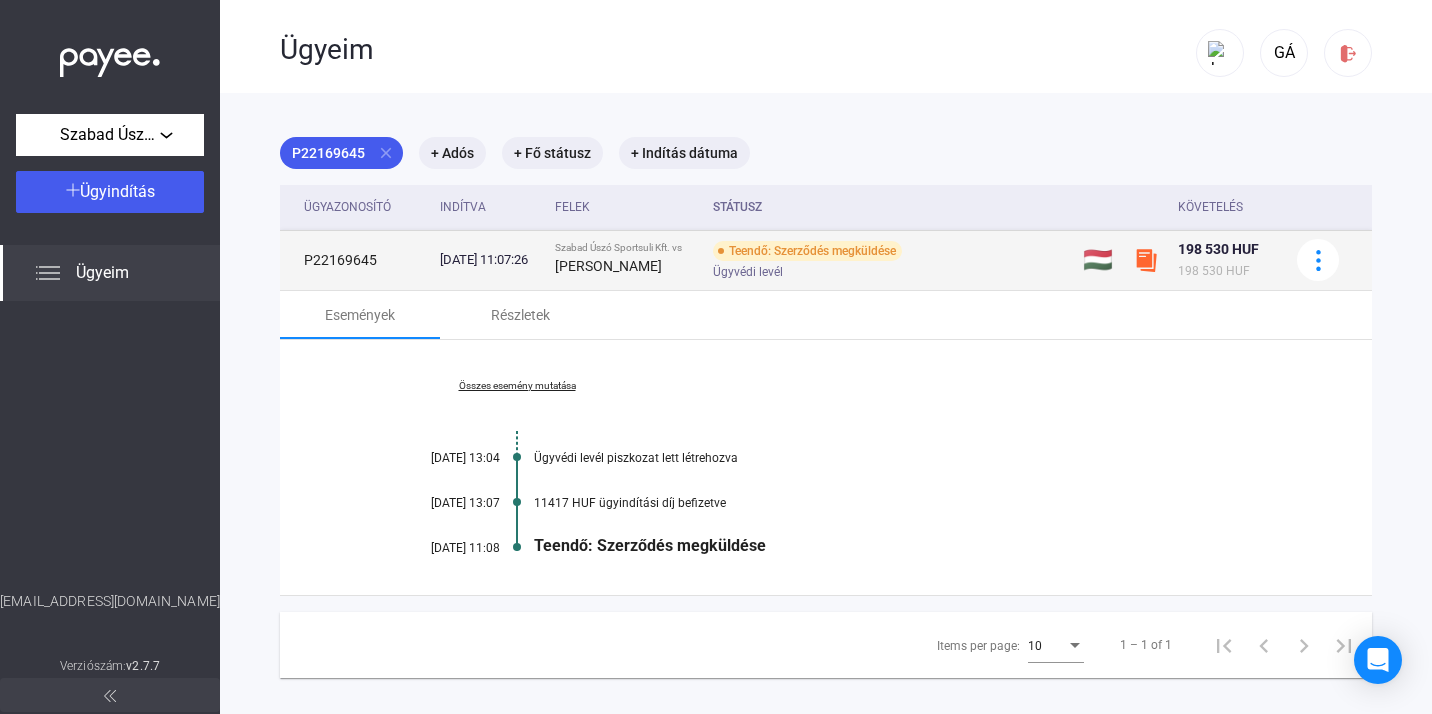 click on "Teendő: Szerződés megküldése" at bounding box center (807, 251) 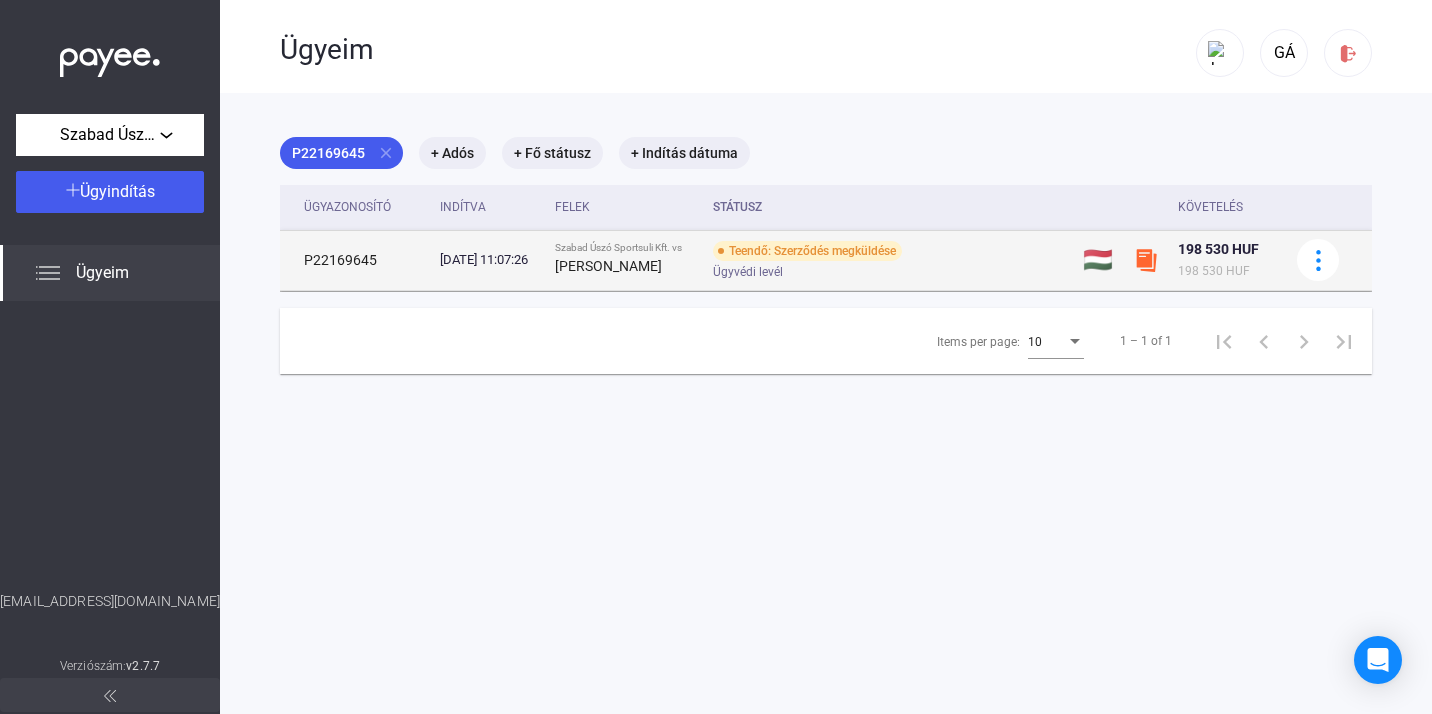 click on "Teendő: Szerződés megküldése" at bounding box center [807, 251] 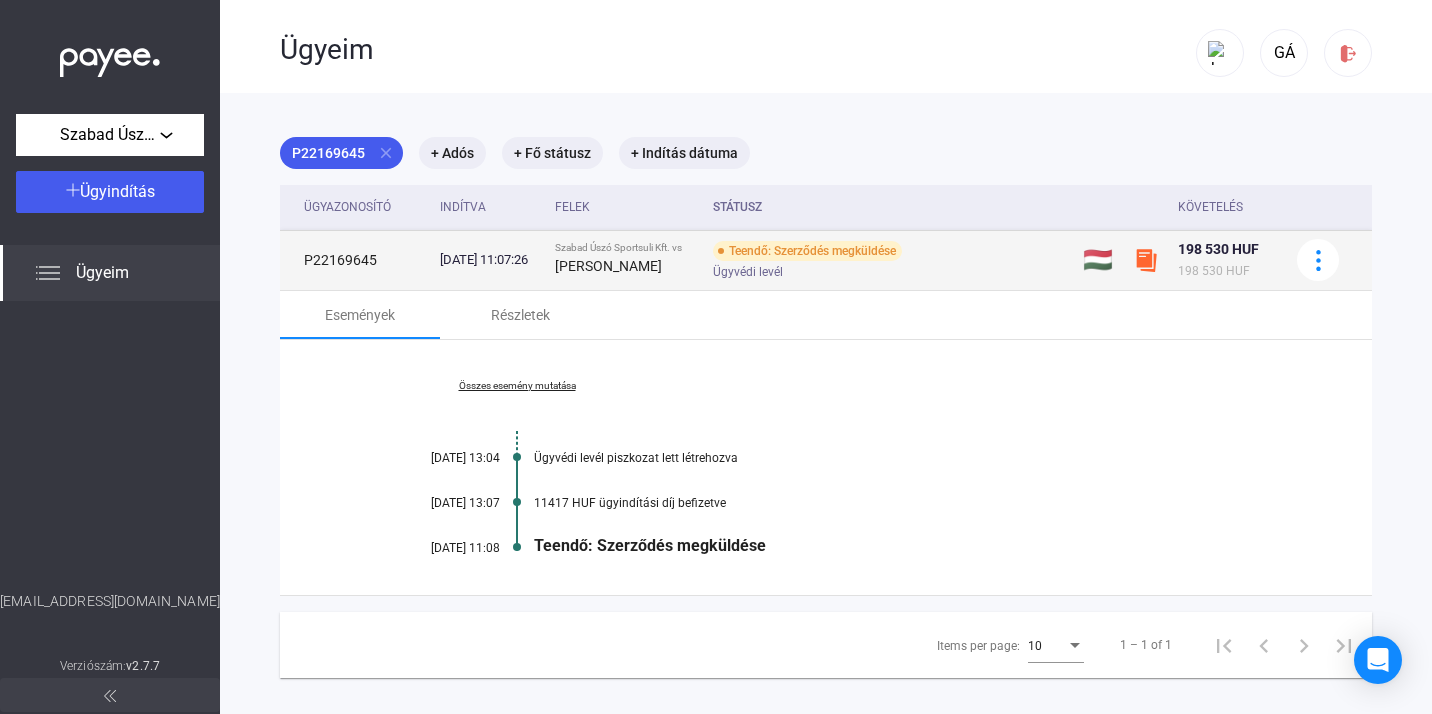 click on "Teendő: Szerződés megküldése" at bounding box center [807, 251] 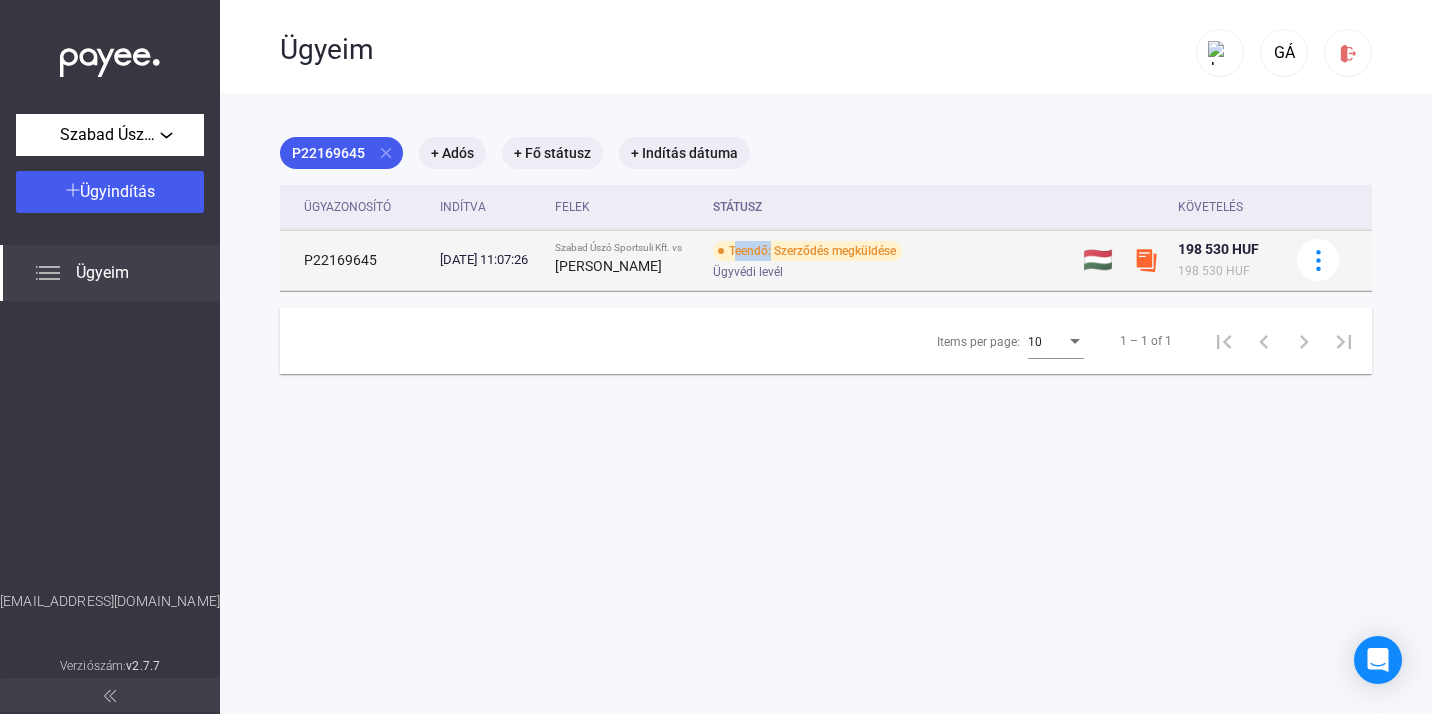 click on "Teendő: Szerződés megküldése" at bounding box center [807, 251] 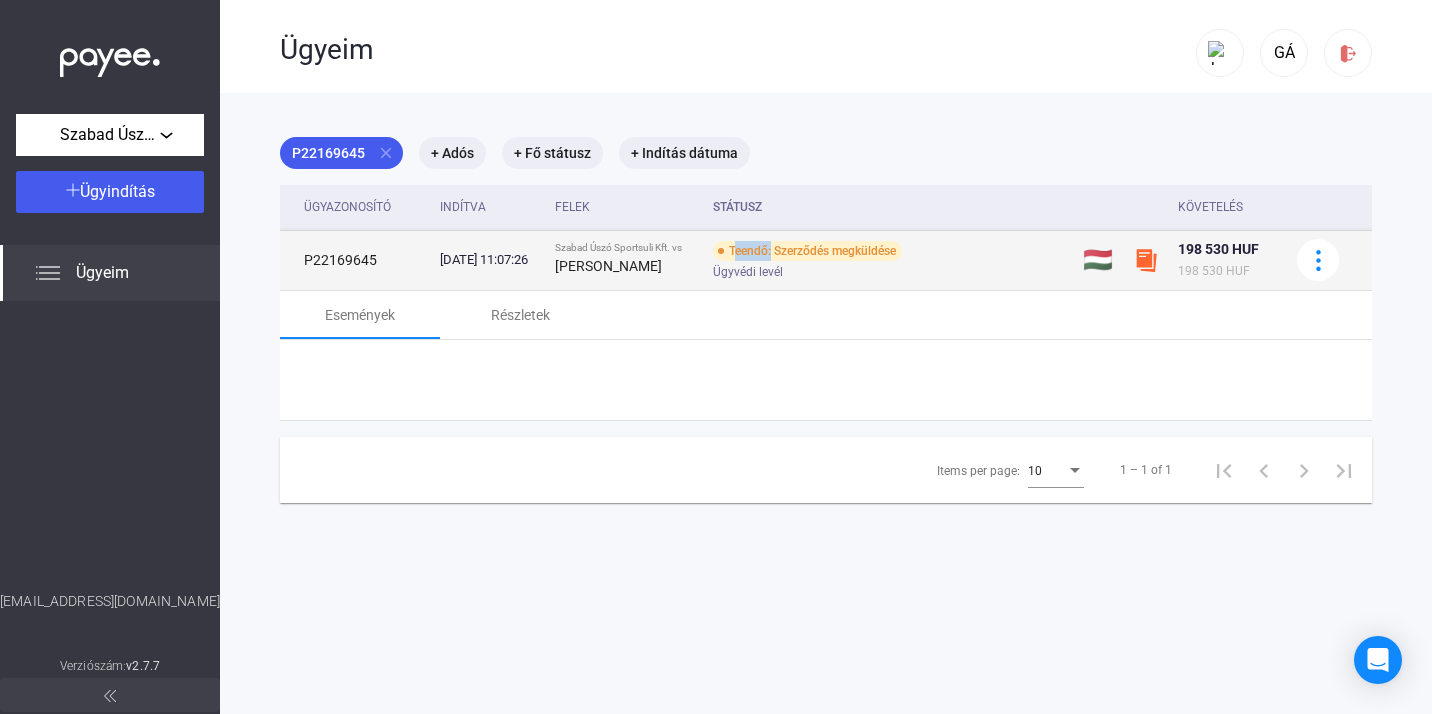 click on "Teendő: Szerződés megküldése" at bounding box center (807, 251) 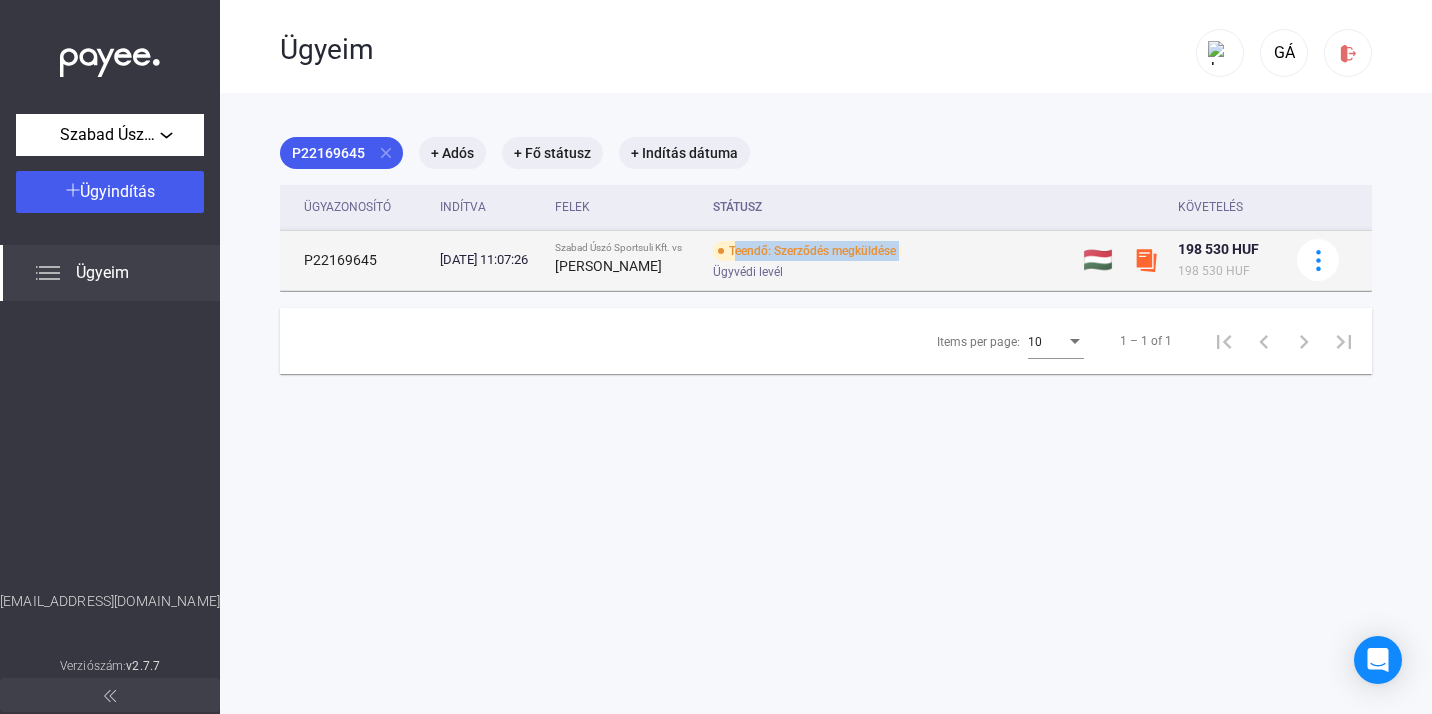 click on "Teendő: Szerződés megküldése" at bounding box center [807, 251] 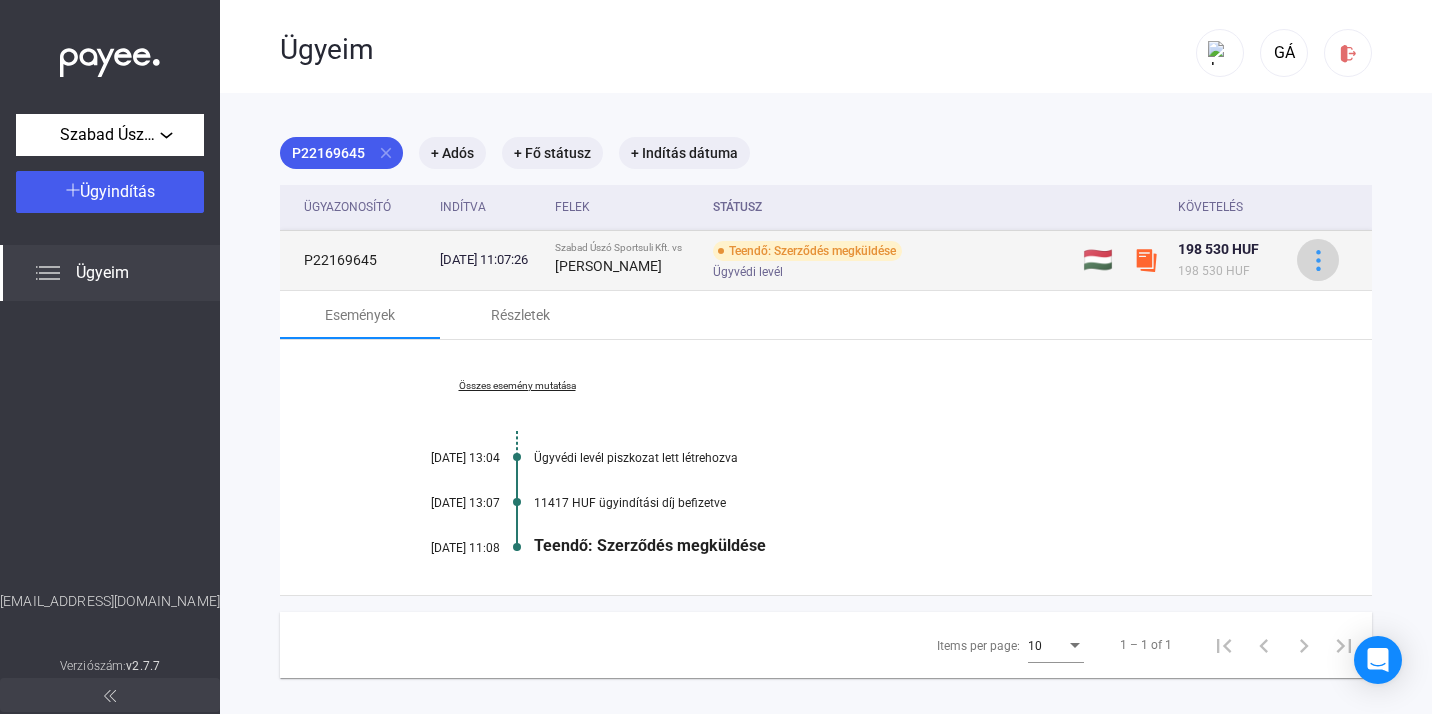 click at bounding box center (1318, 260) 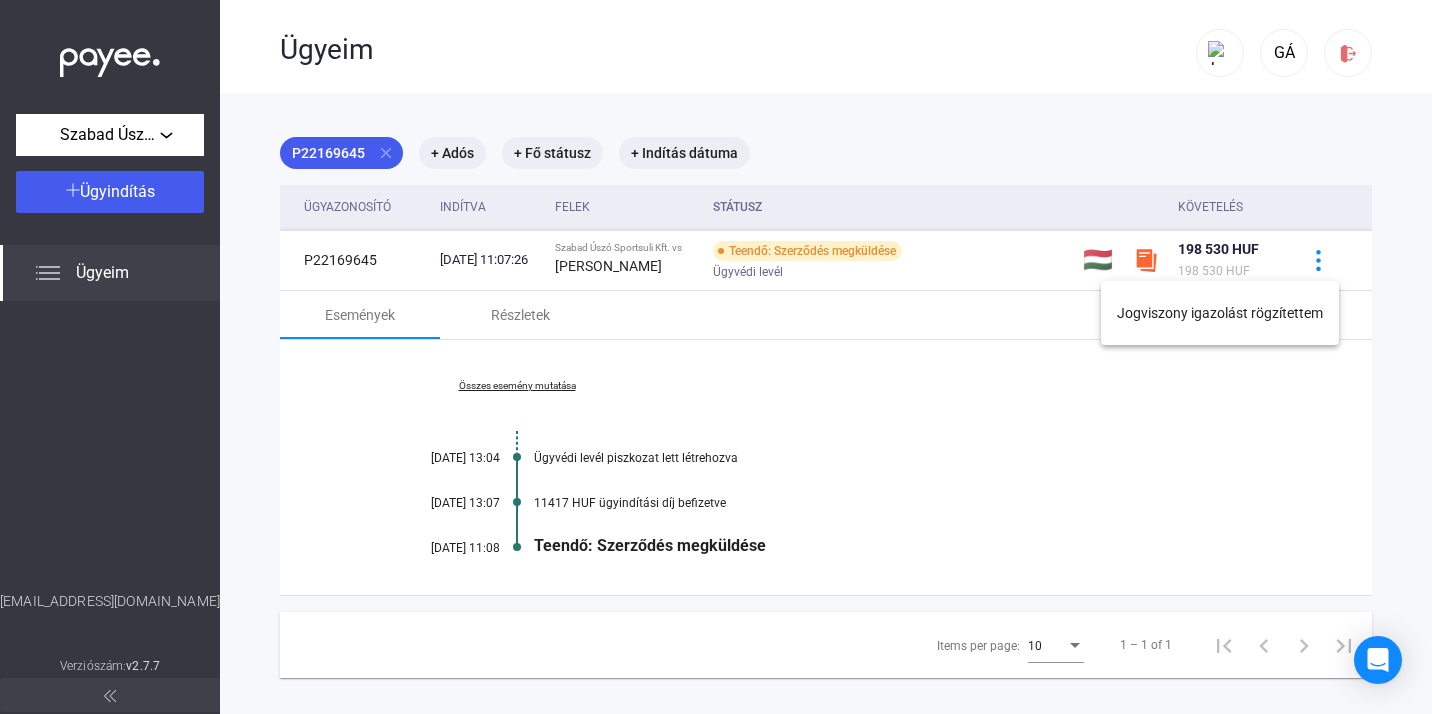 click at bounding box center (716, 357) 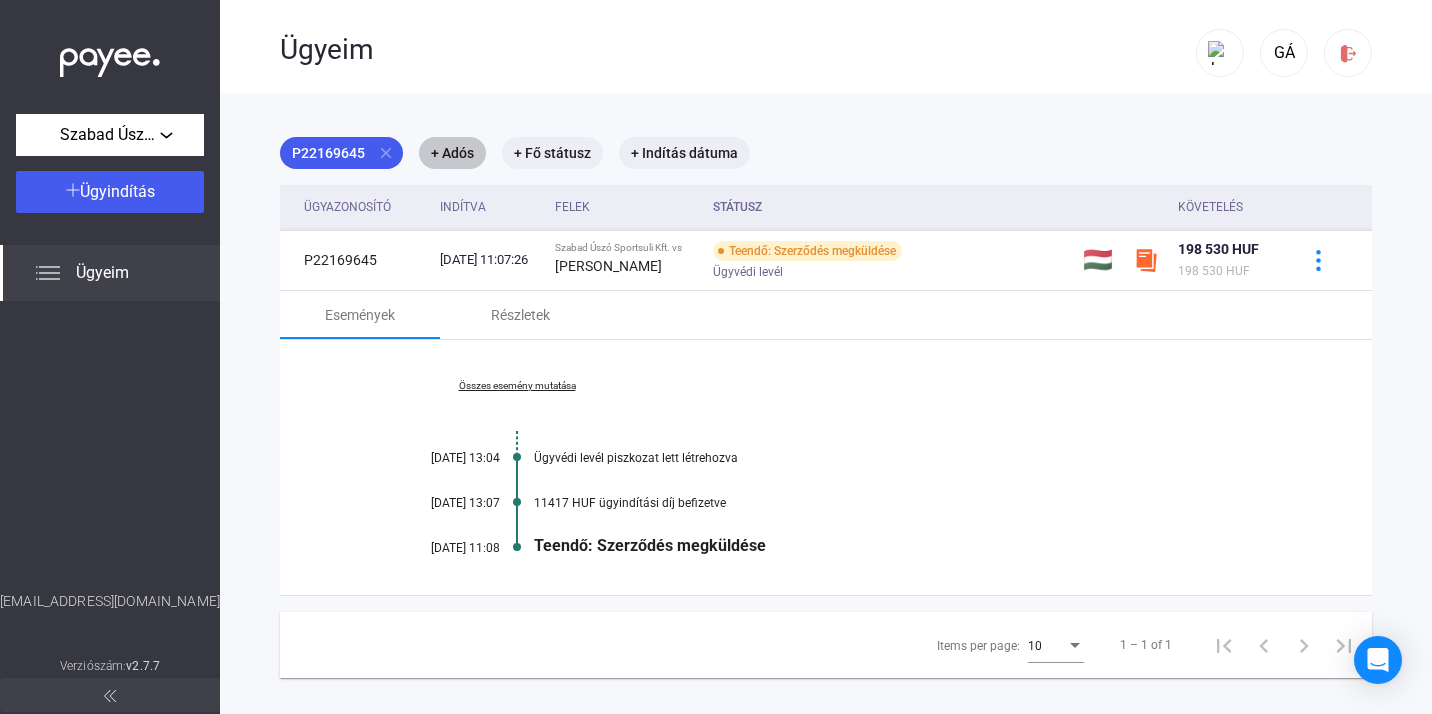click on "+ Adós" at bounding box center (452, 153) 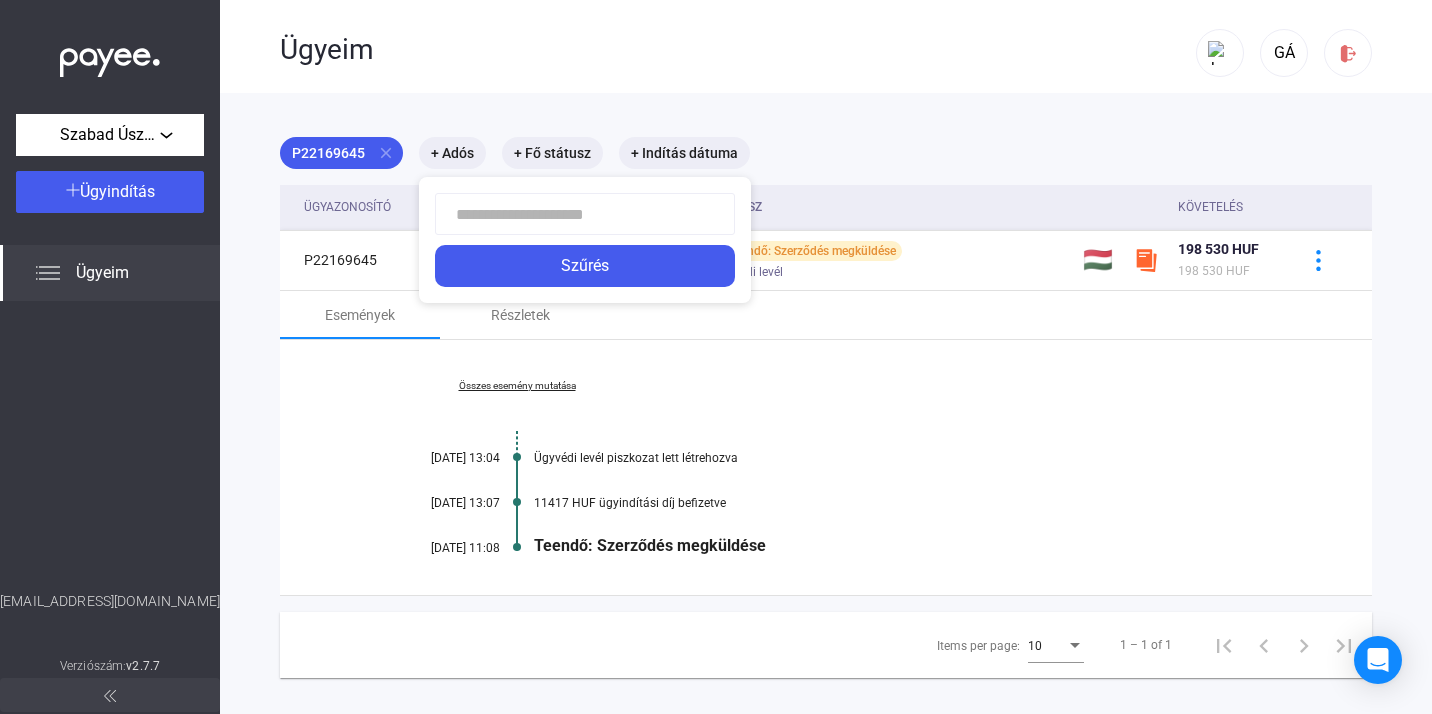 click 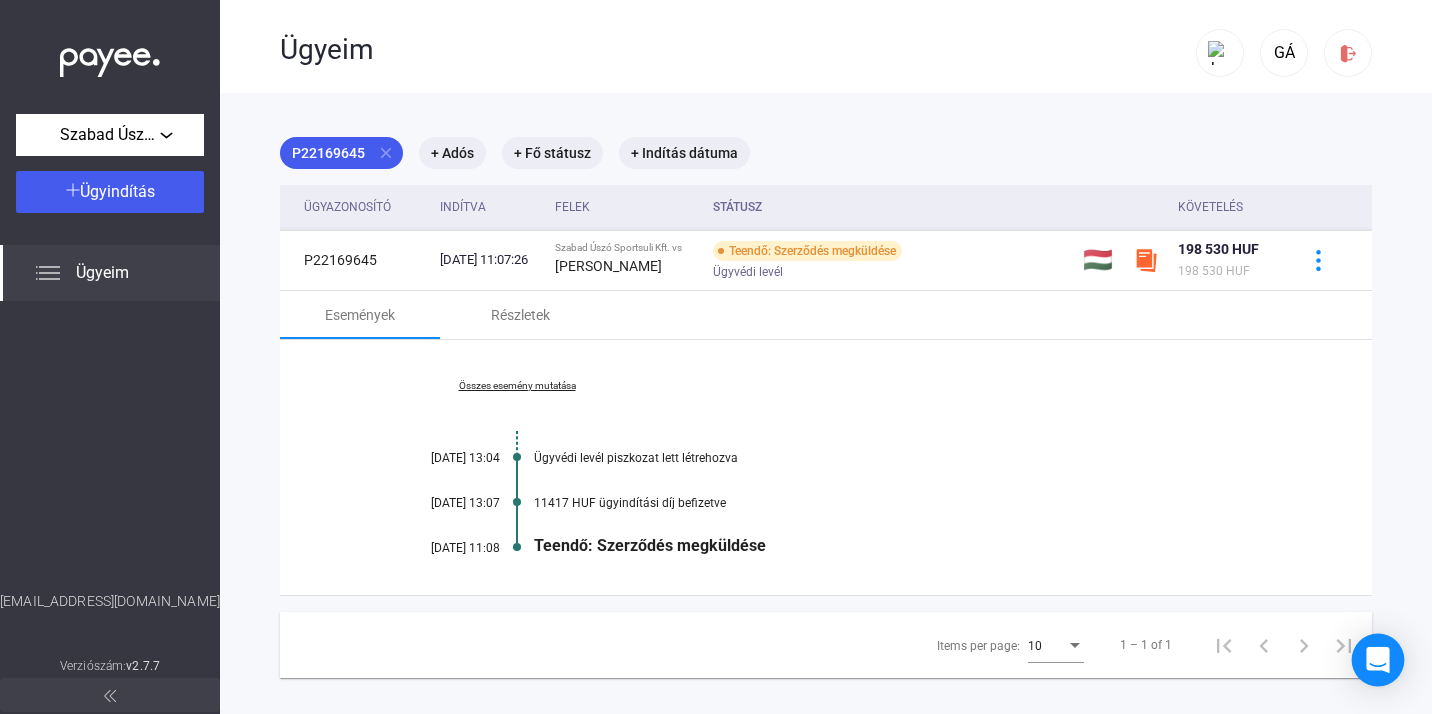 click 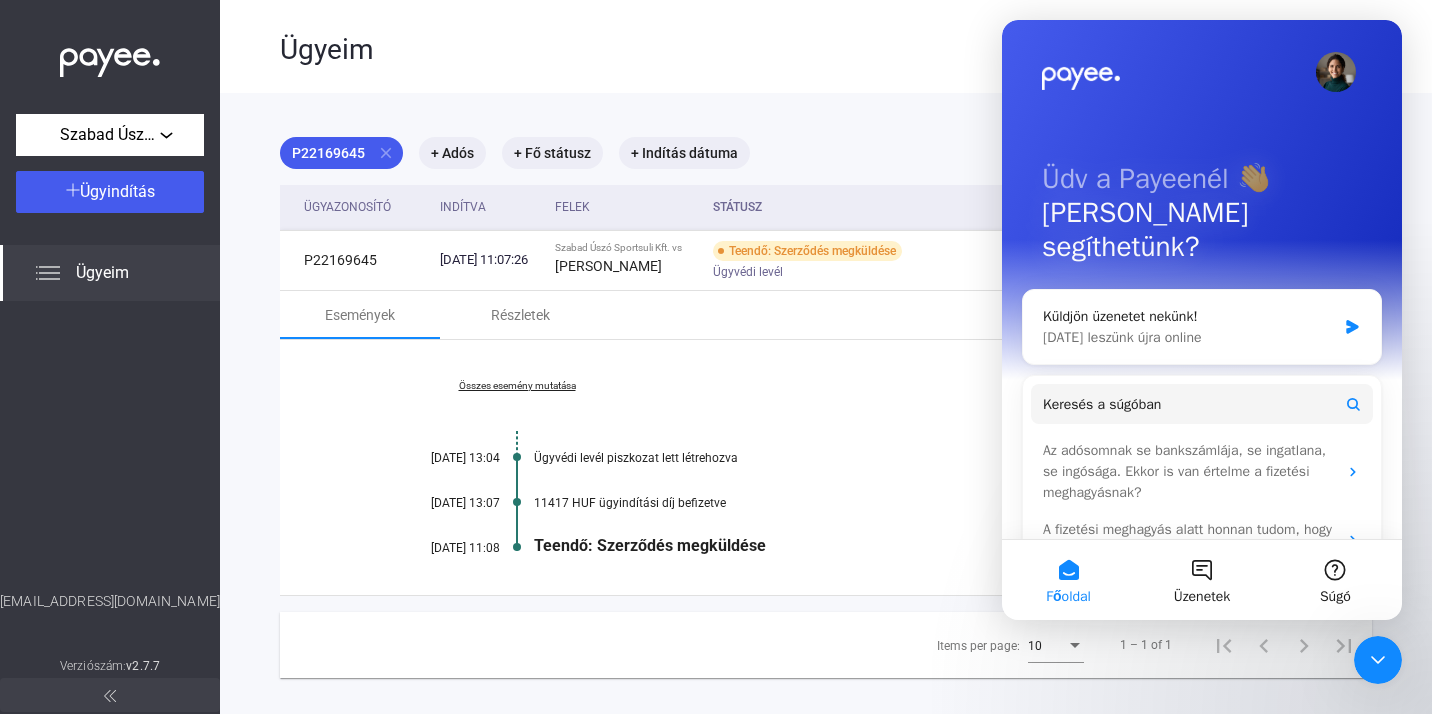 scroll, scrollTop: 0, scrollLeft: 0, axis: both 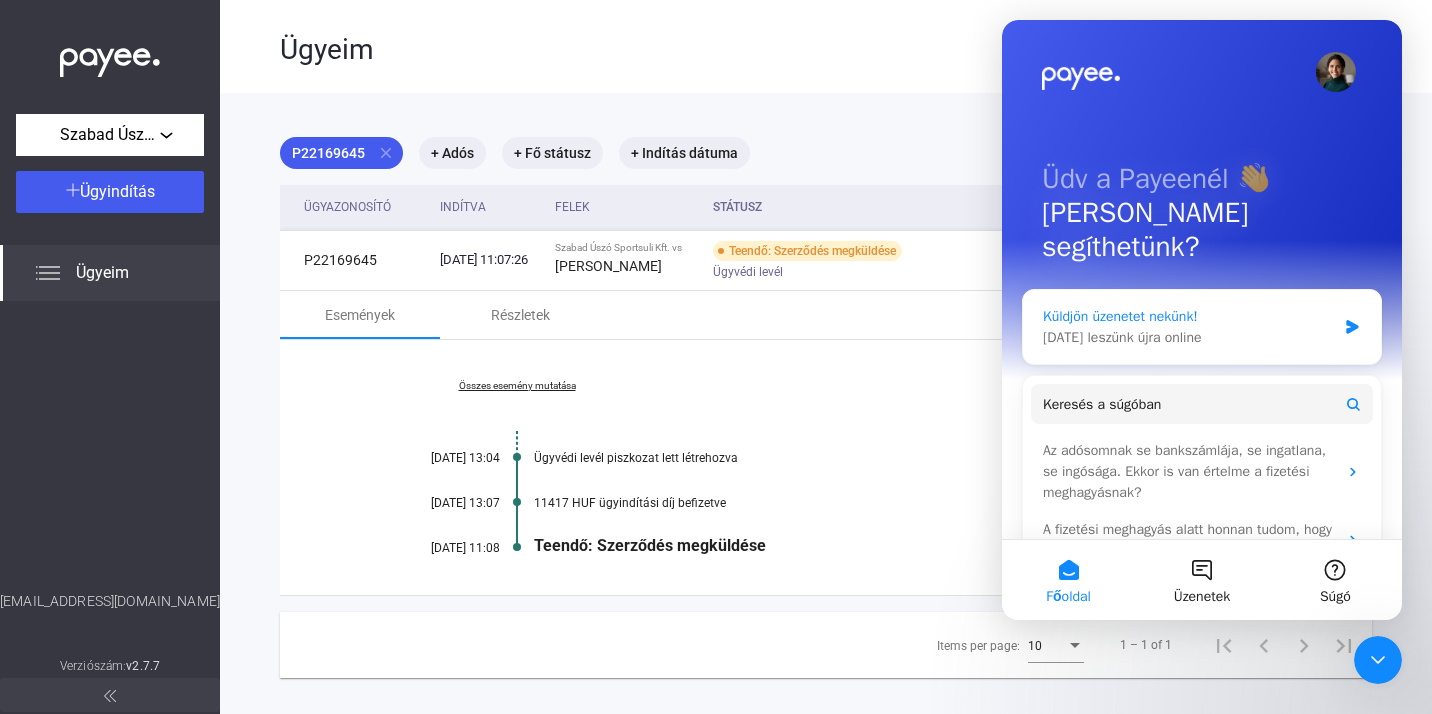 click on "Küldjön üzenetet nekünk! Holnap leszünk újra online" at bounding box center (1202, 327) 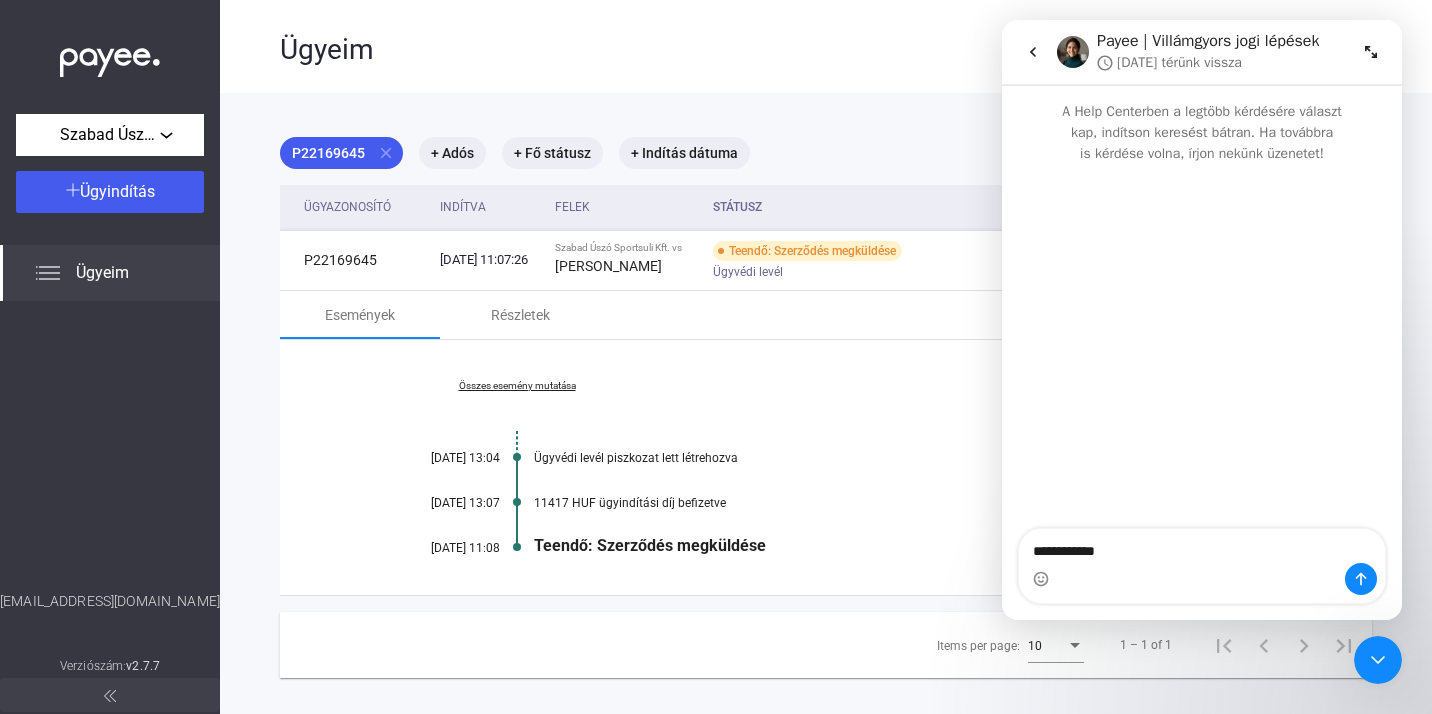 type on "**********" 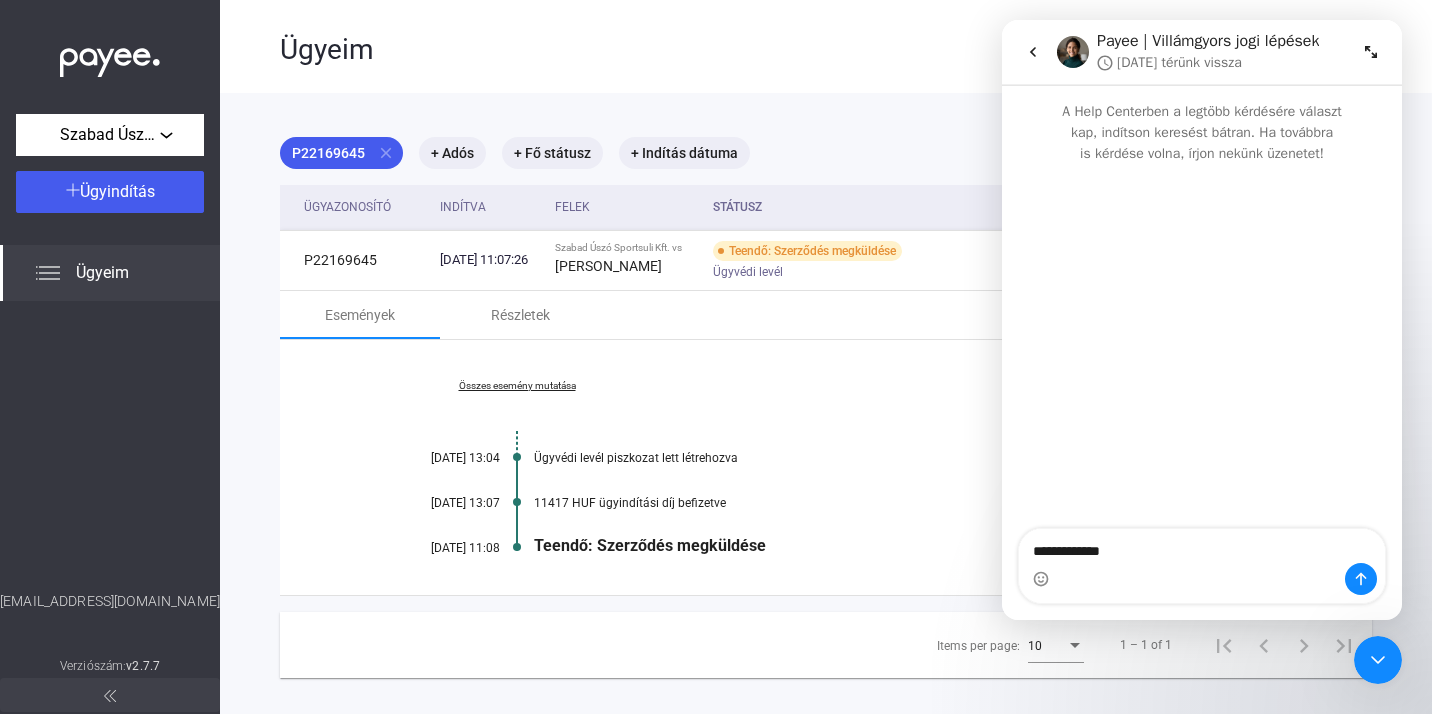 type 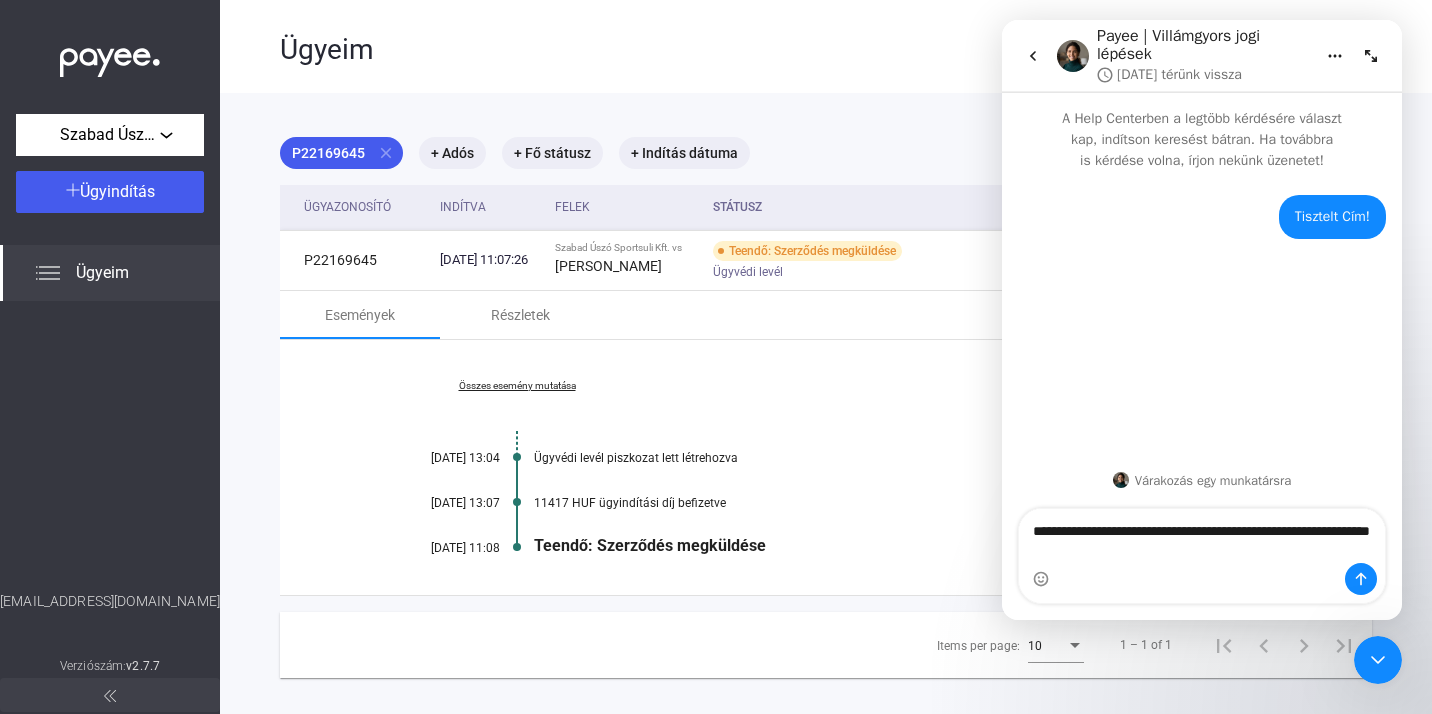type on "**********" 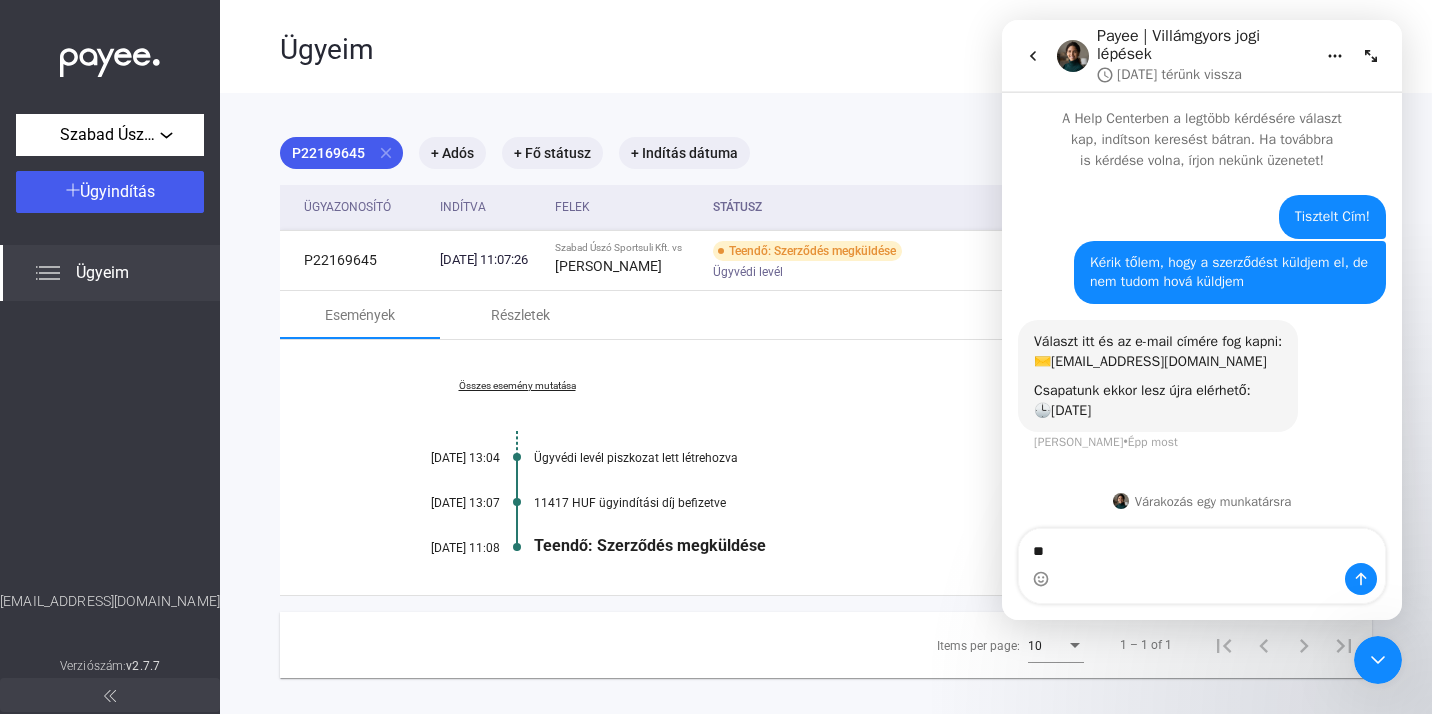 type on "*" 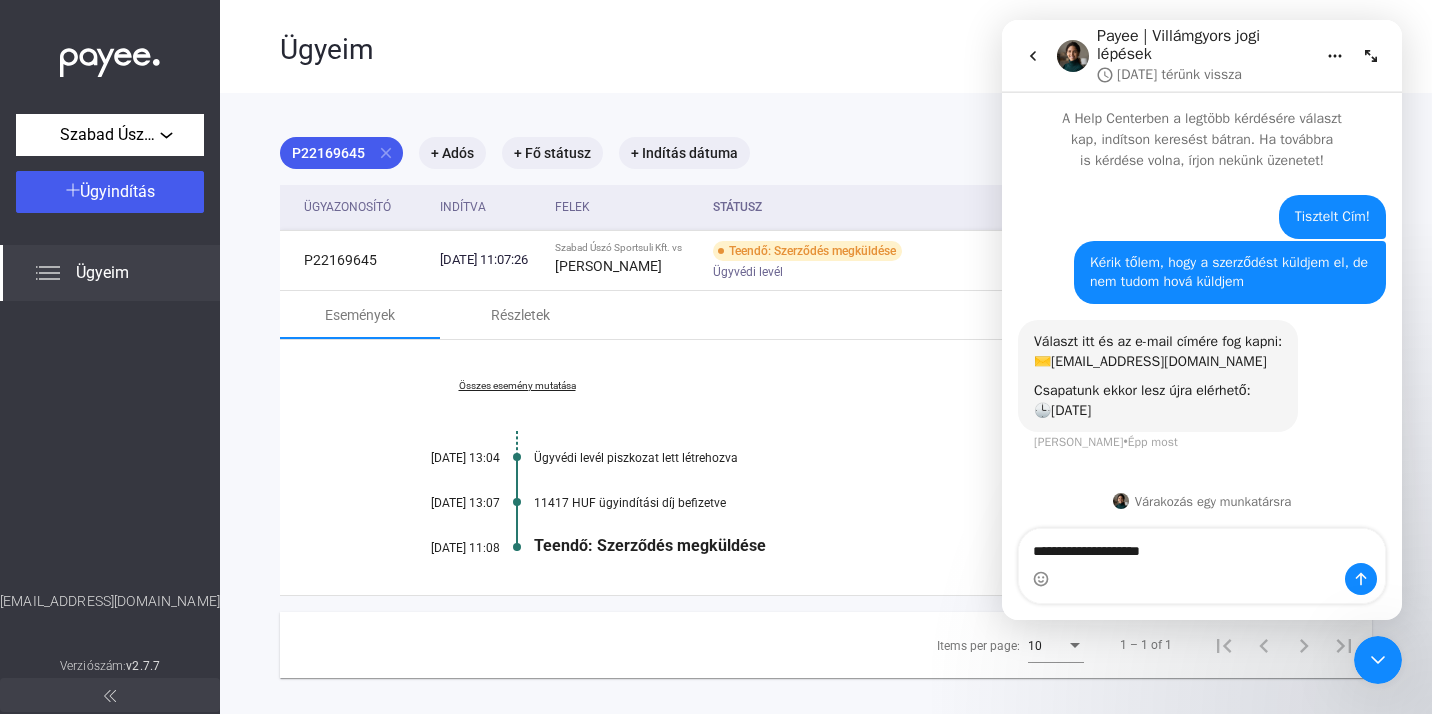 type on "**********" 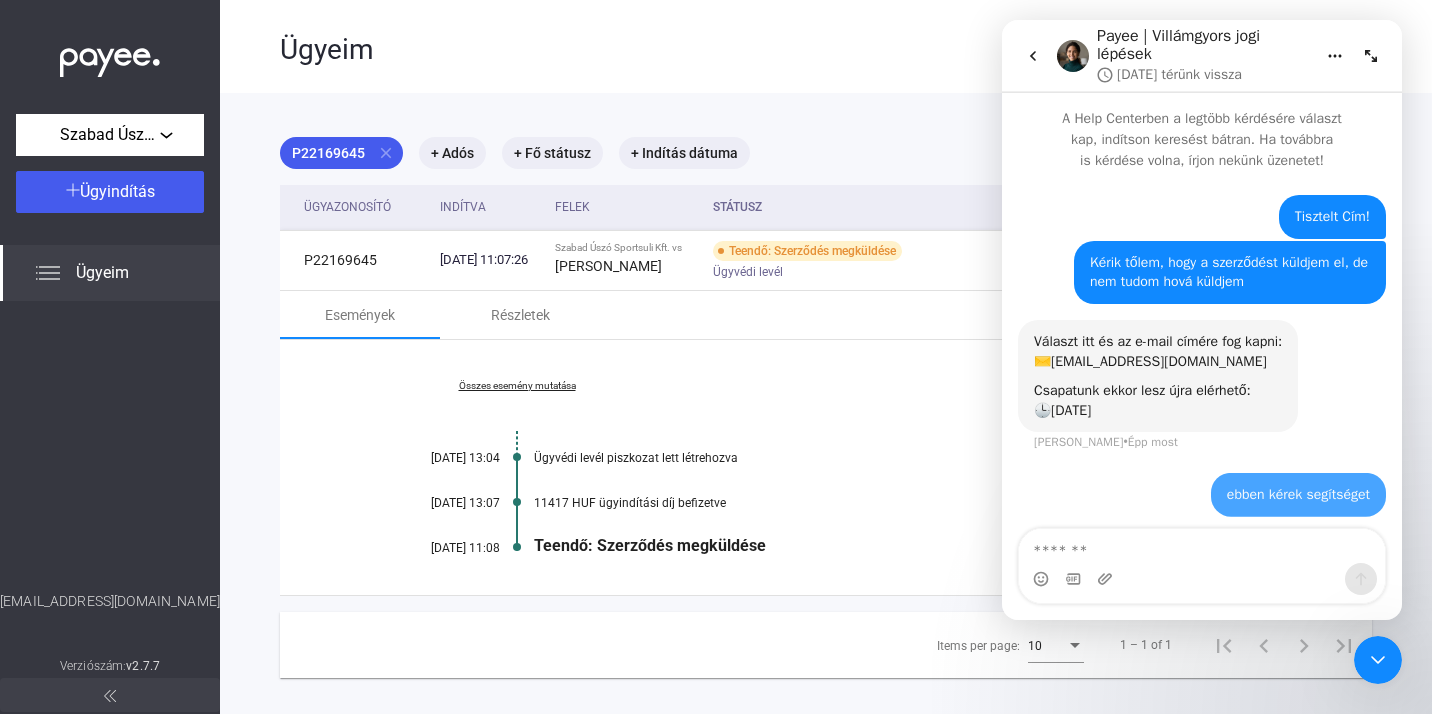scroll, scrollTop: 55, scrollLeft: 0, axis: vertical 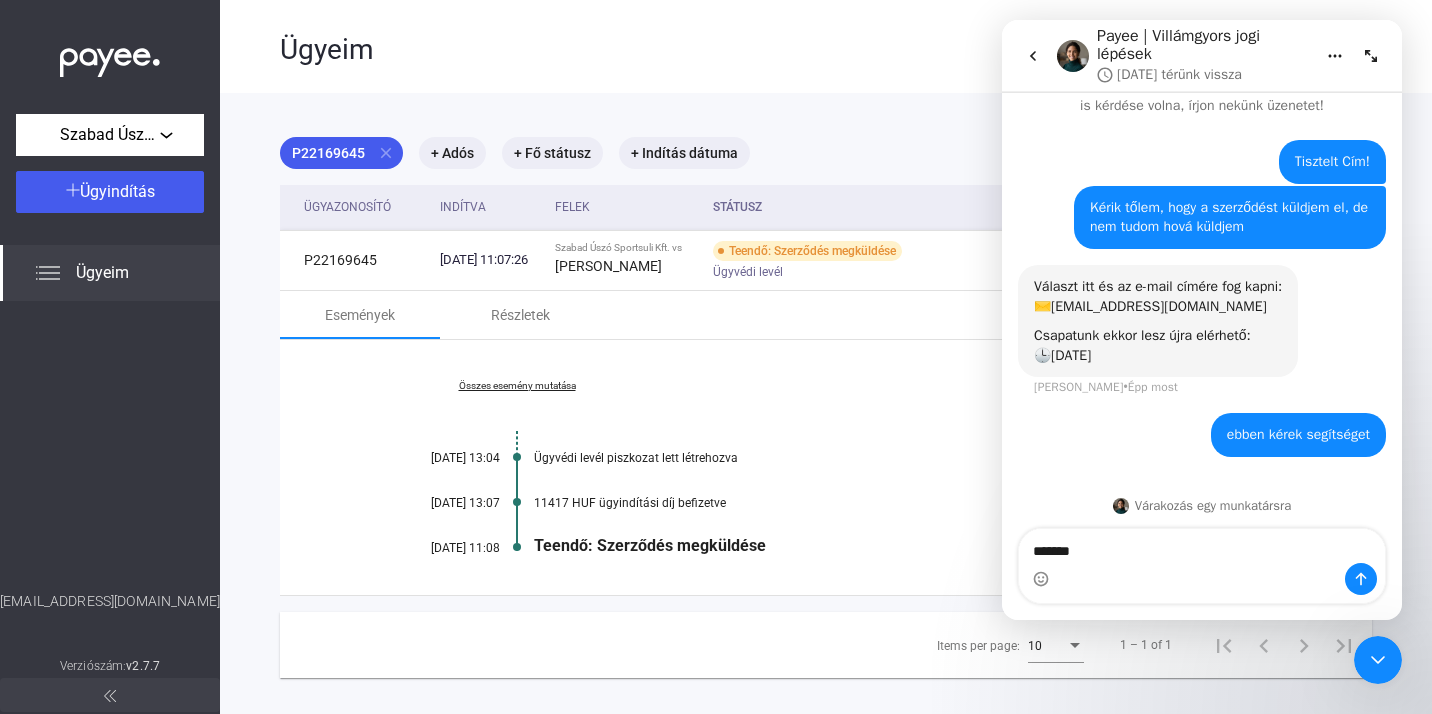 type on "********" 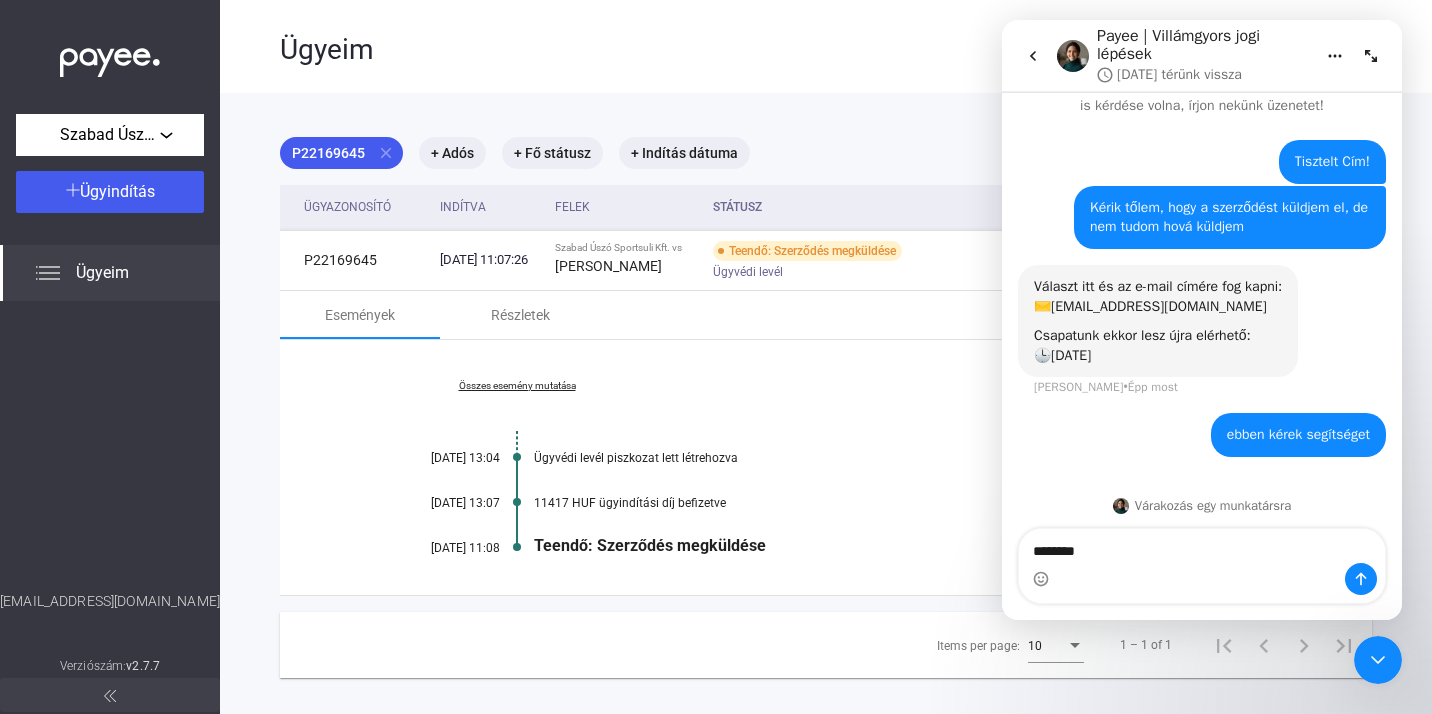 type 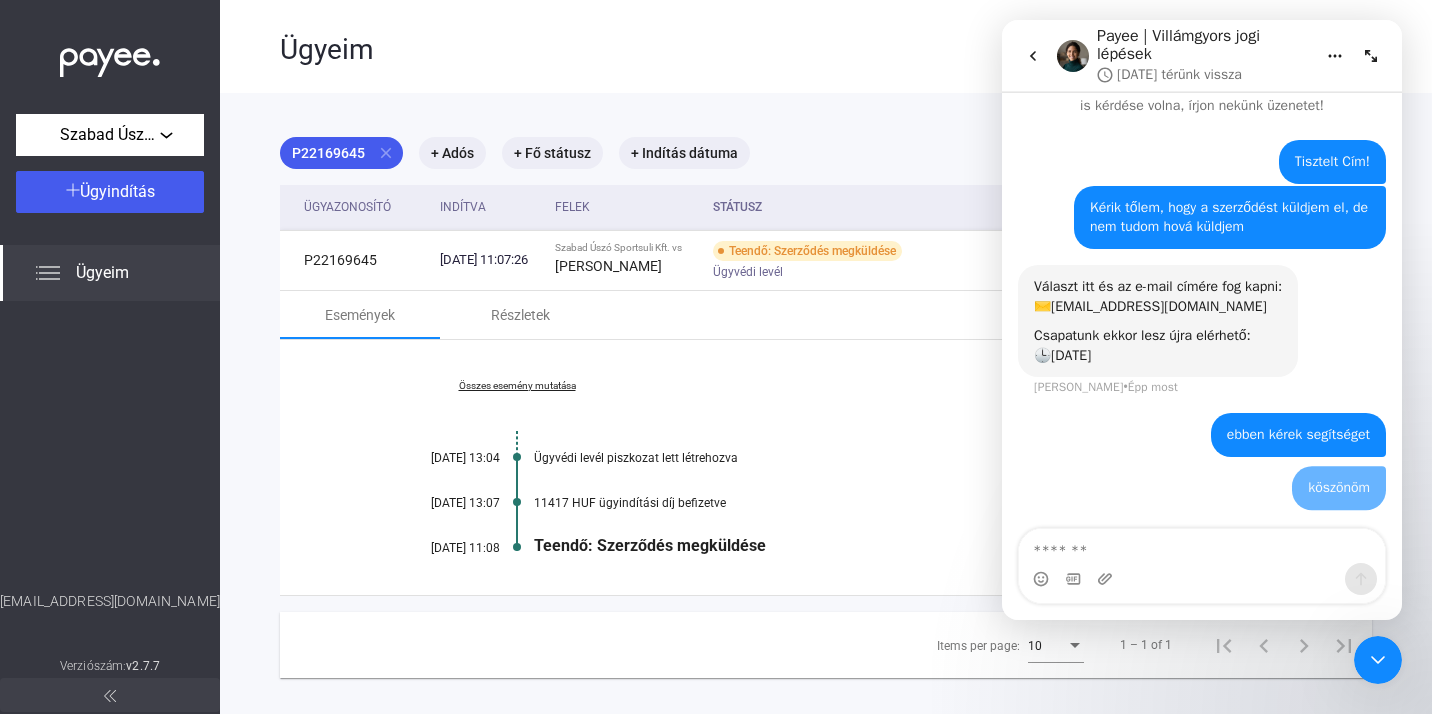 scroll, scrollTop: 100, scrollLeft: 0, axis: vertical 